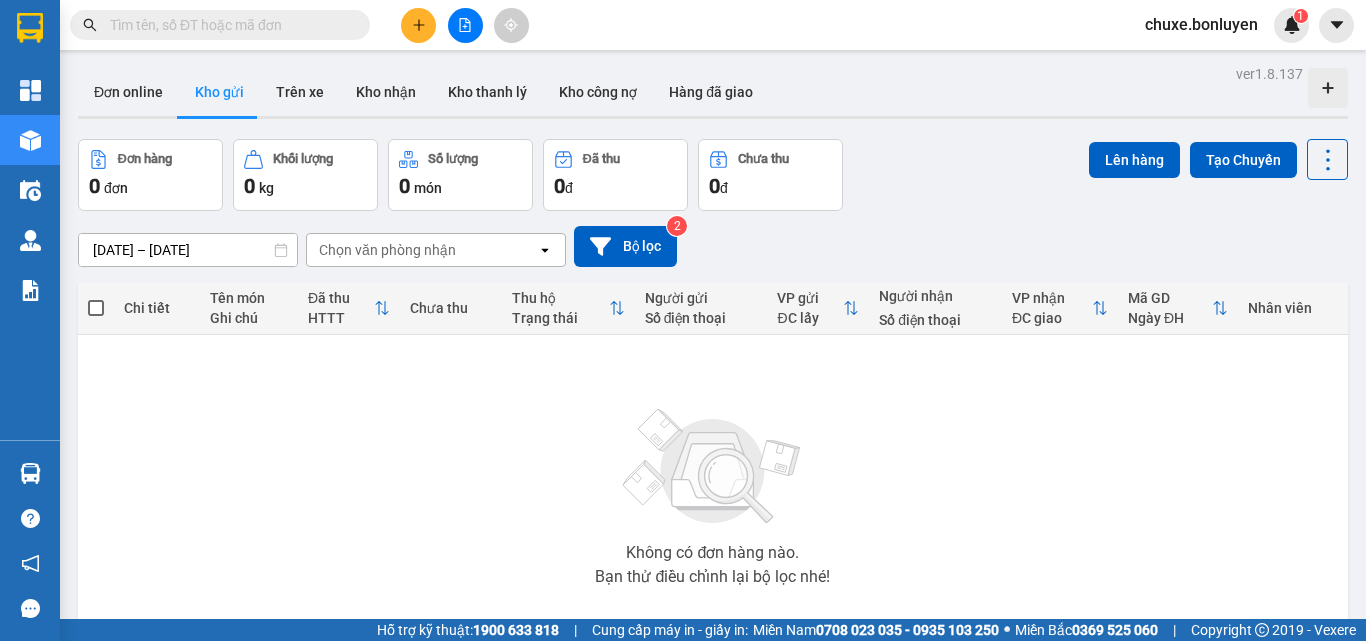 scroll, scrollTop: 0, scrollLeft: 0, axis: both 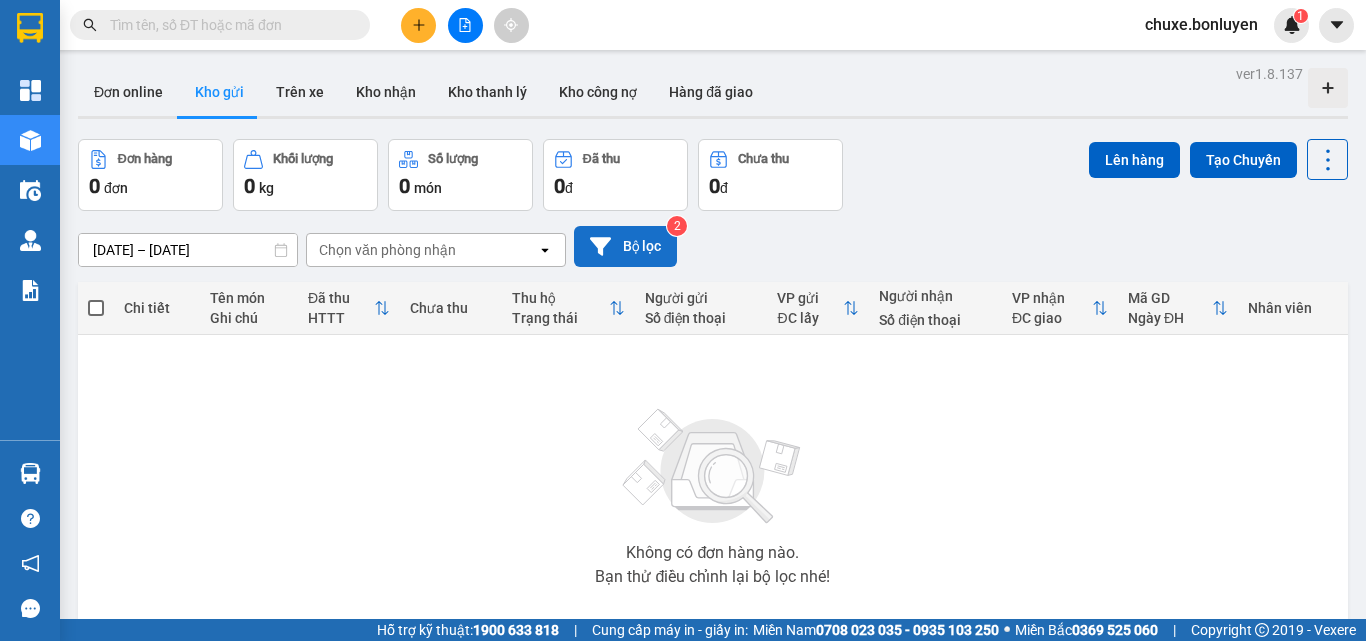 click on "Bộ lọc" at bounding box center [625, 246] 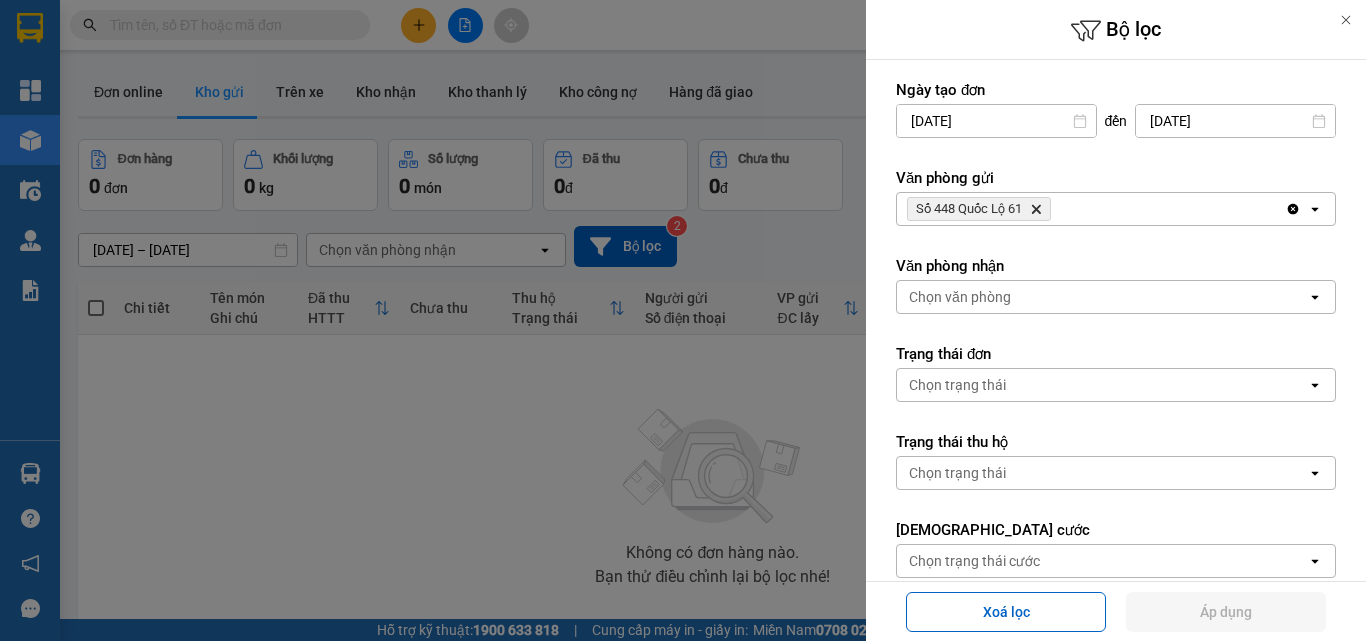 click 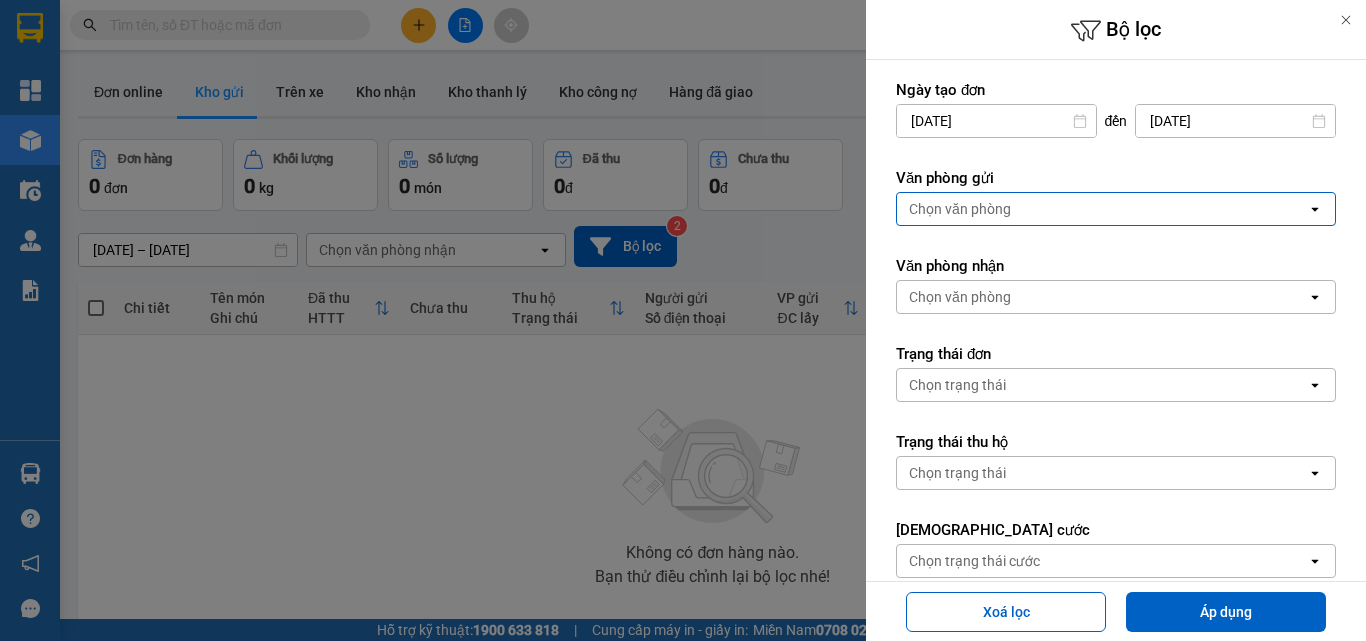 click on "Chọn văn phòng" at bounding box center (1102, 209) 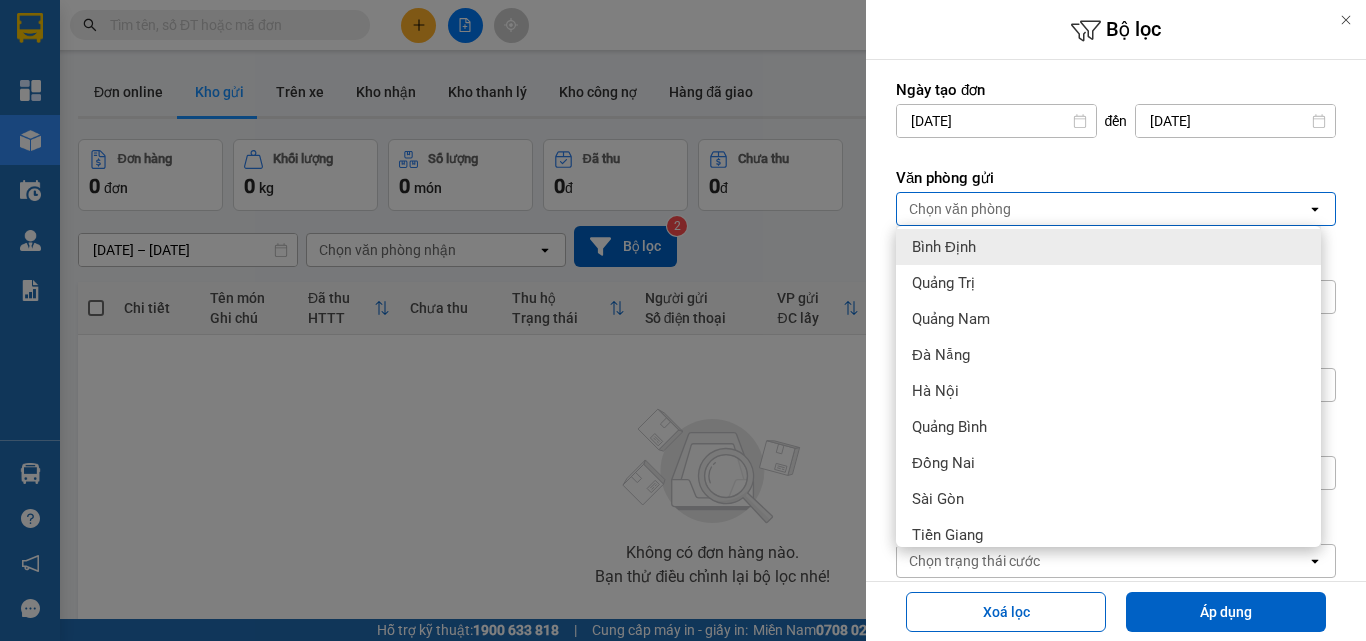 scroll, scrollTop: 400, scrollLeft: 0, axis: vertical 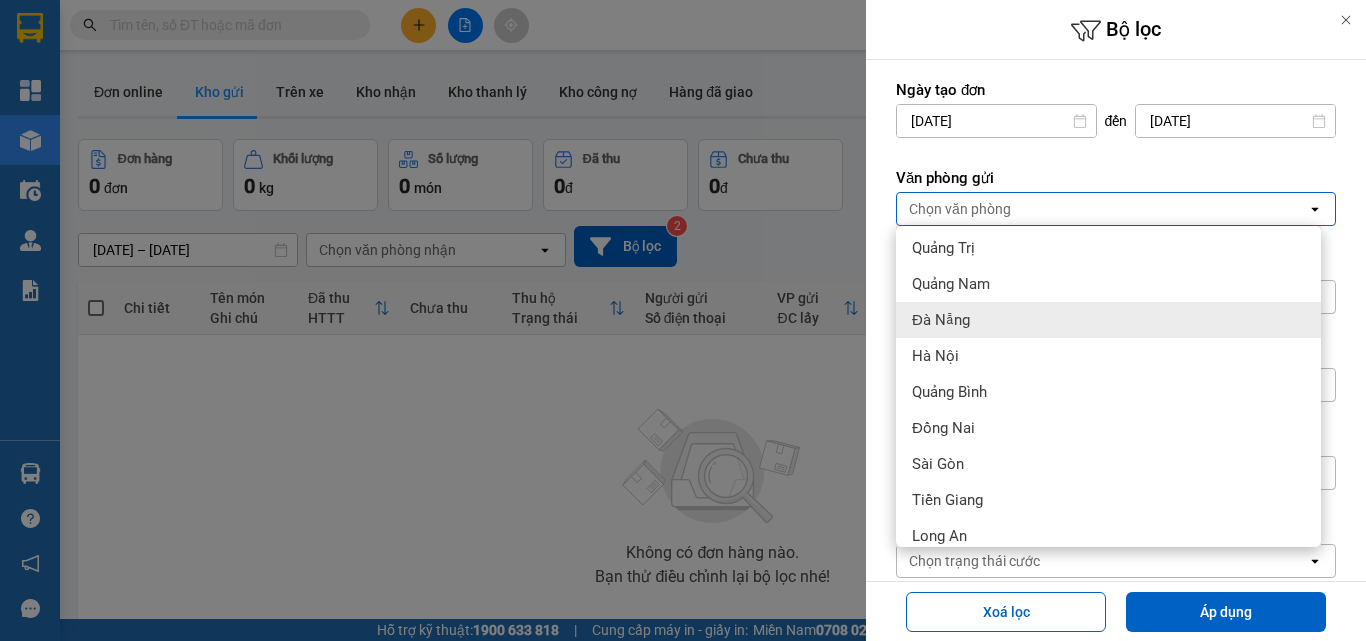 click on "Đà Nẵng" at bounding box center (941, 320) 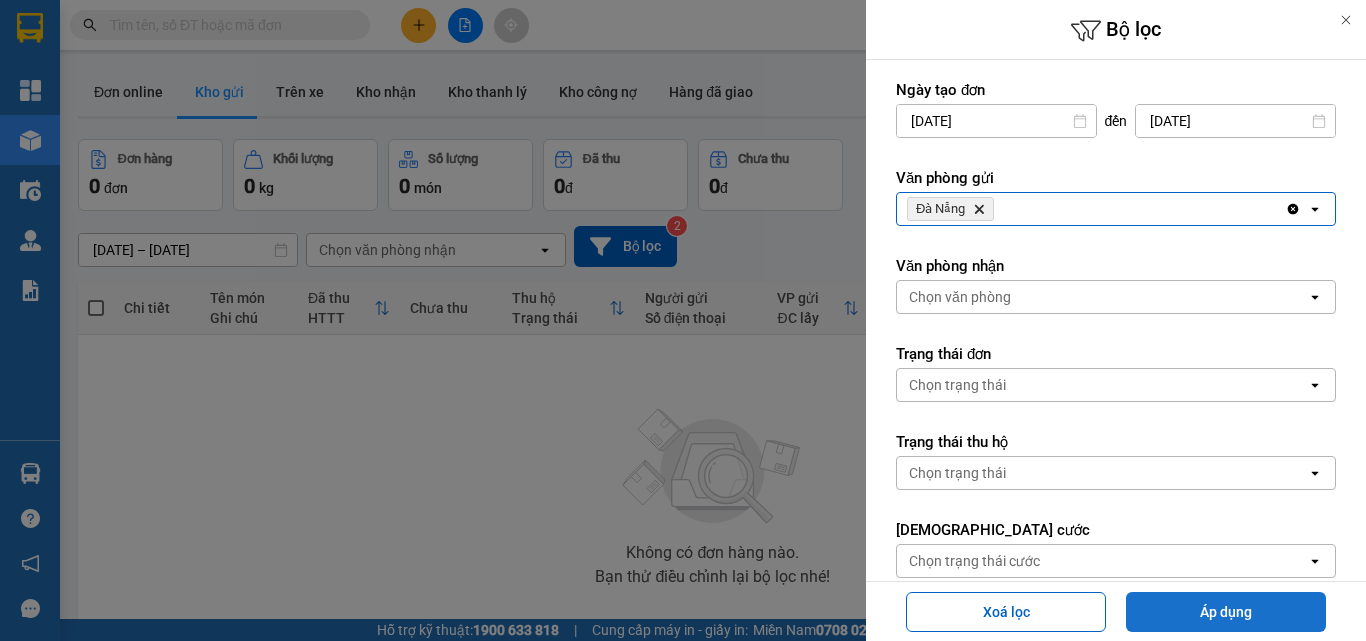 click on "Áp dụng" at bounding box center (1226, 612) 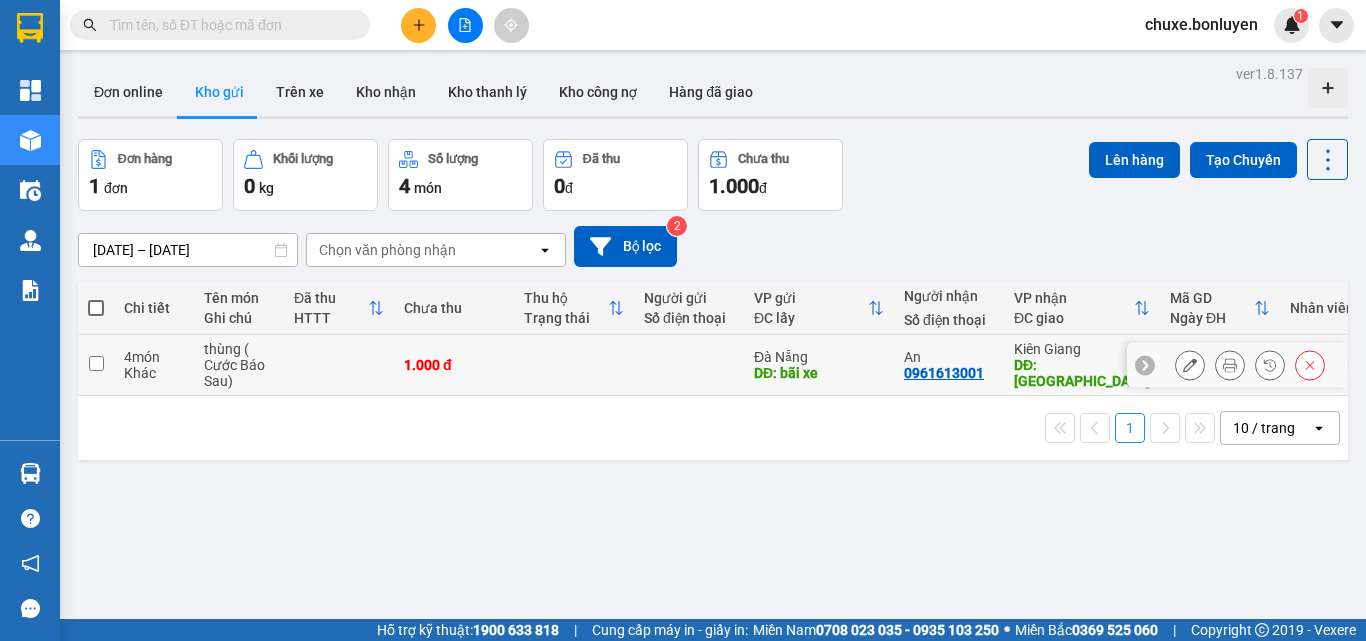 click at bounding box center (96, 363) 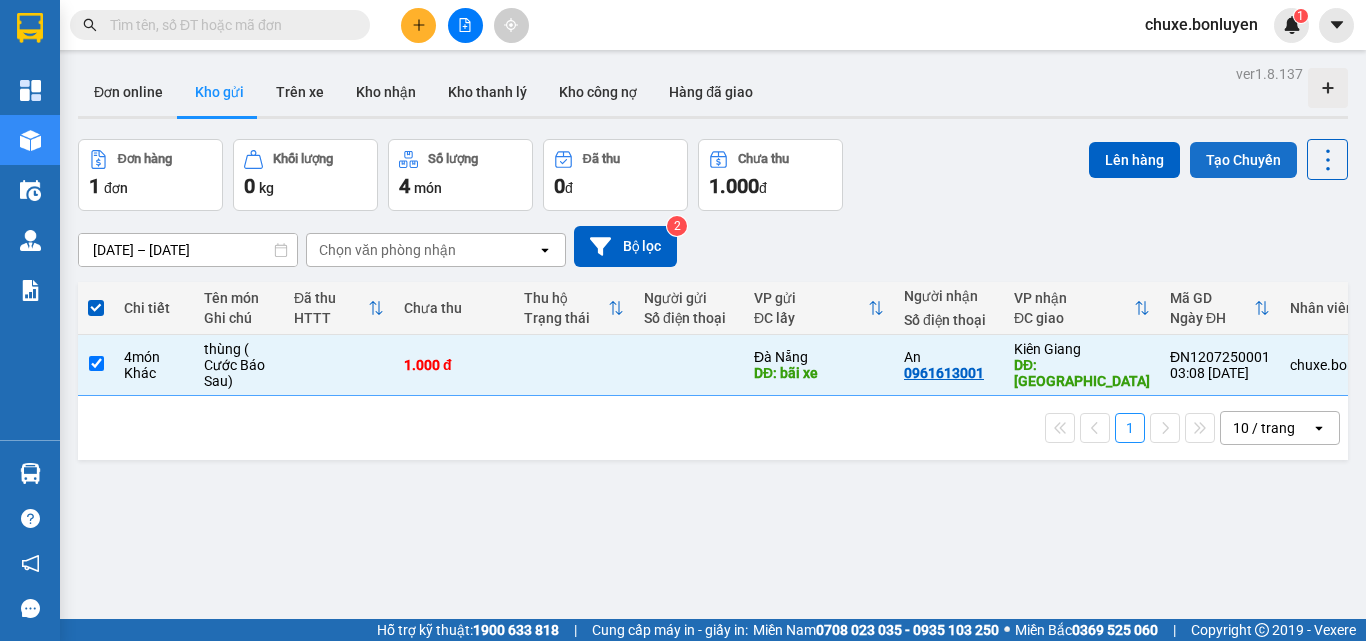 click on "Tạo Chuyến" at bounding box center (1243, 160) 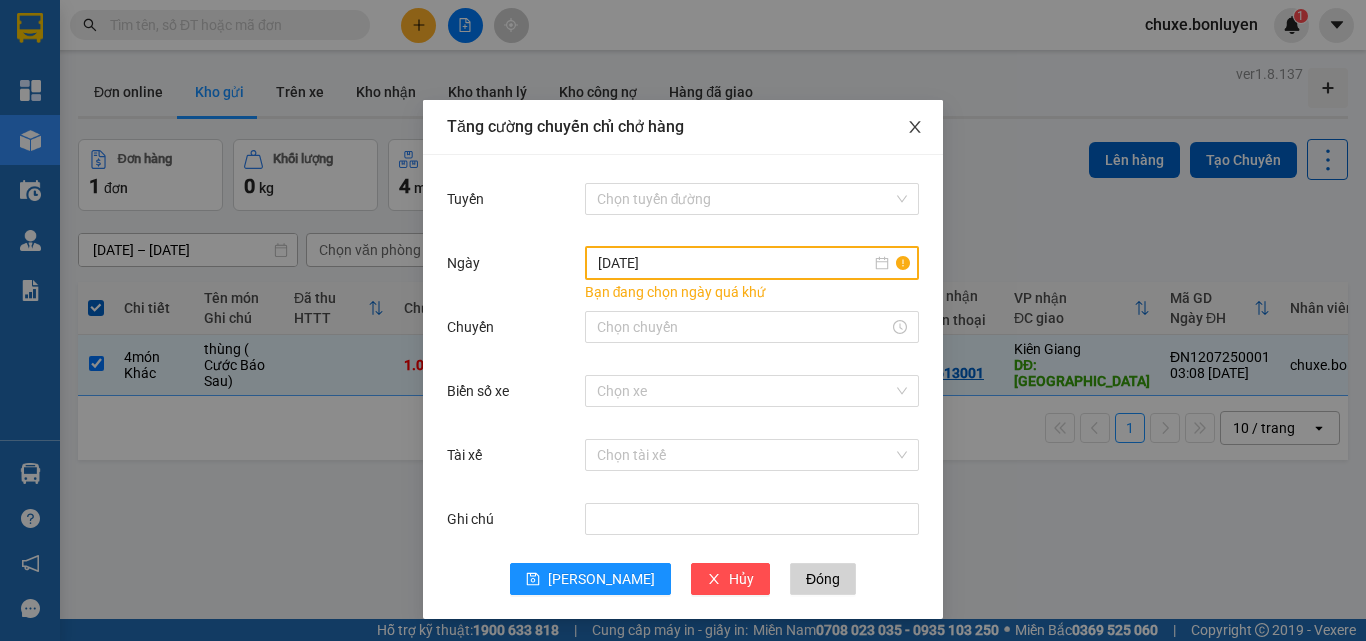 click 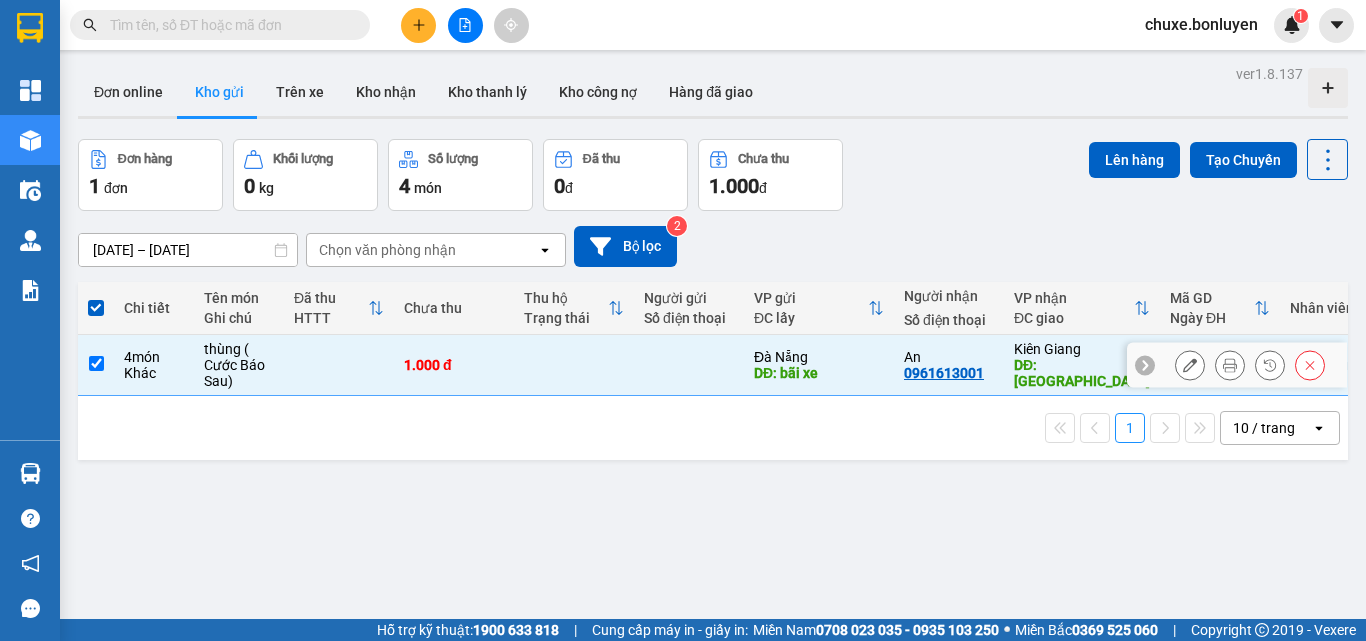click at bounding box center (96, 363) 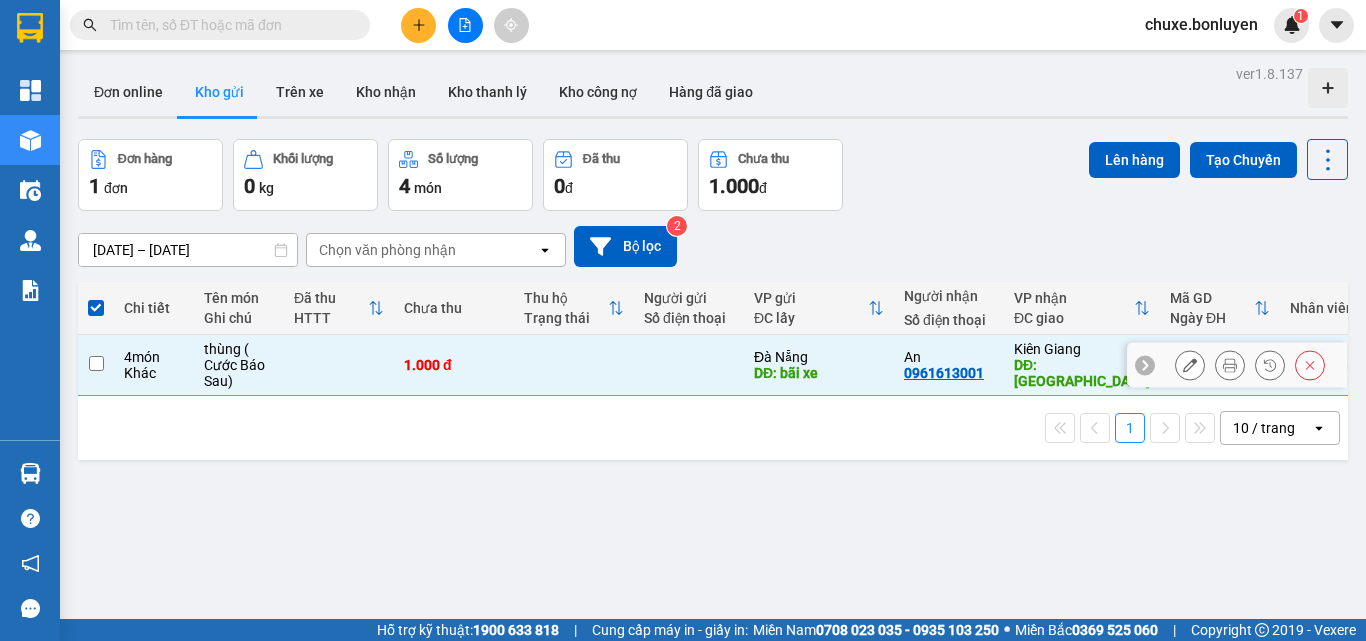 checkbox on "false" 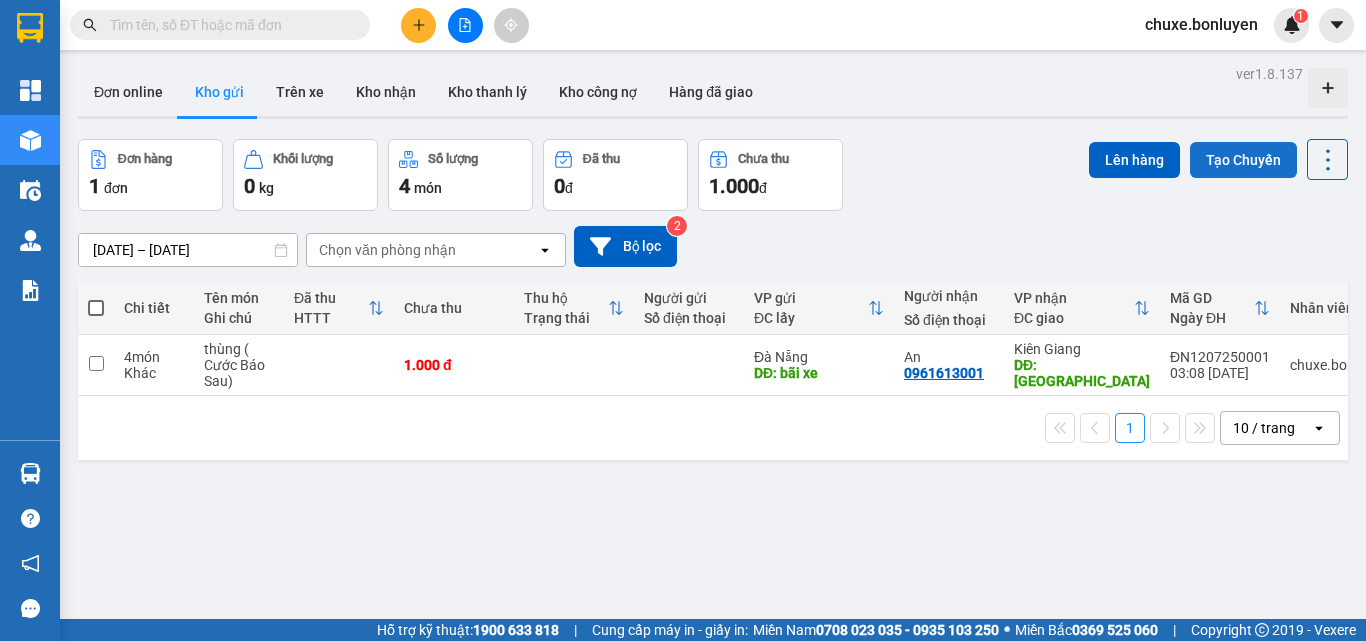 click on "Tạo Chuyến" at bounding box center [1243, 160] 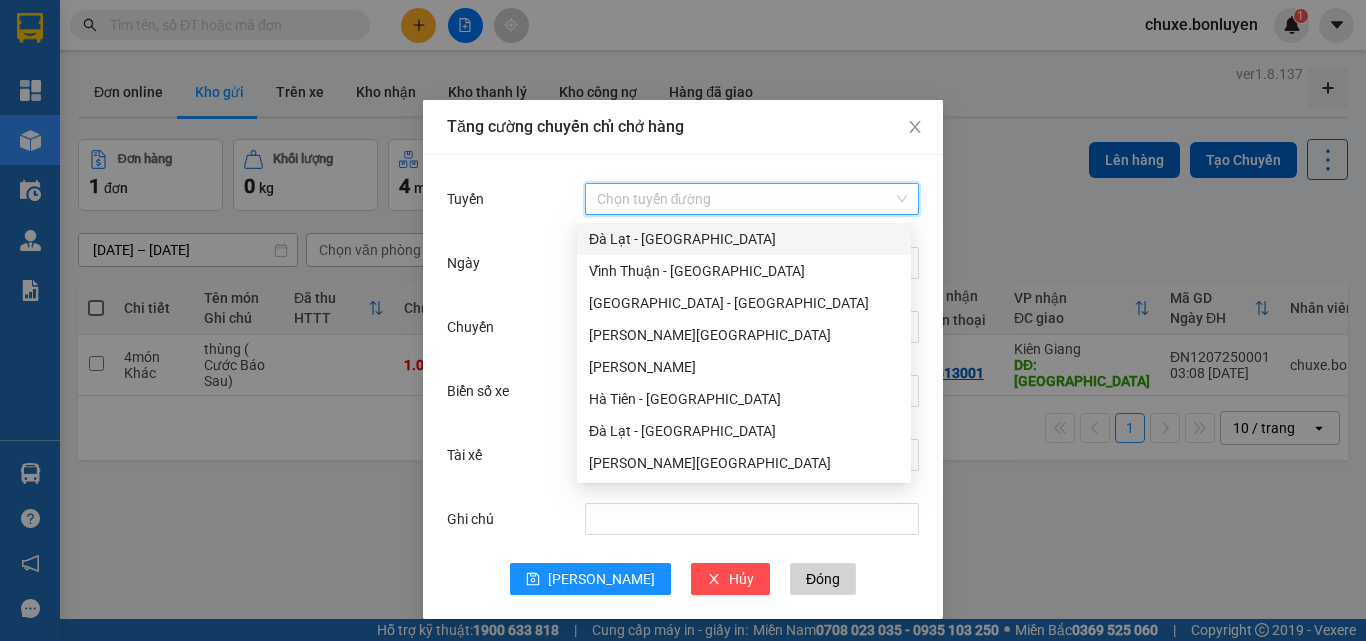 click on "Tuyến" at bounding box center [745, 199] 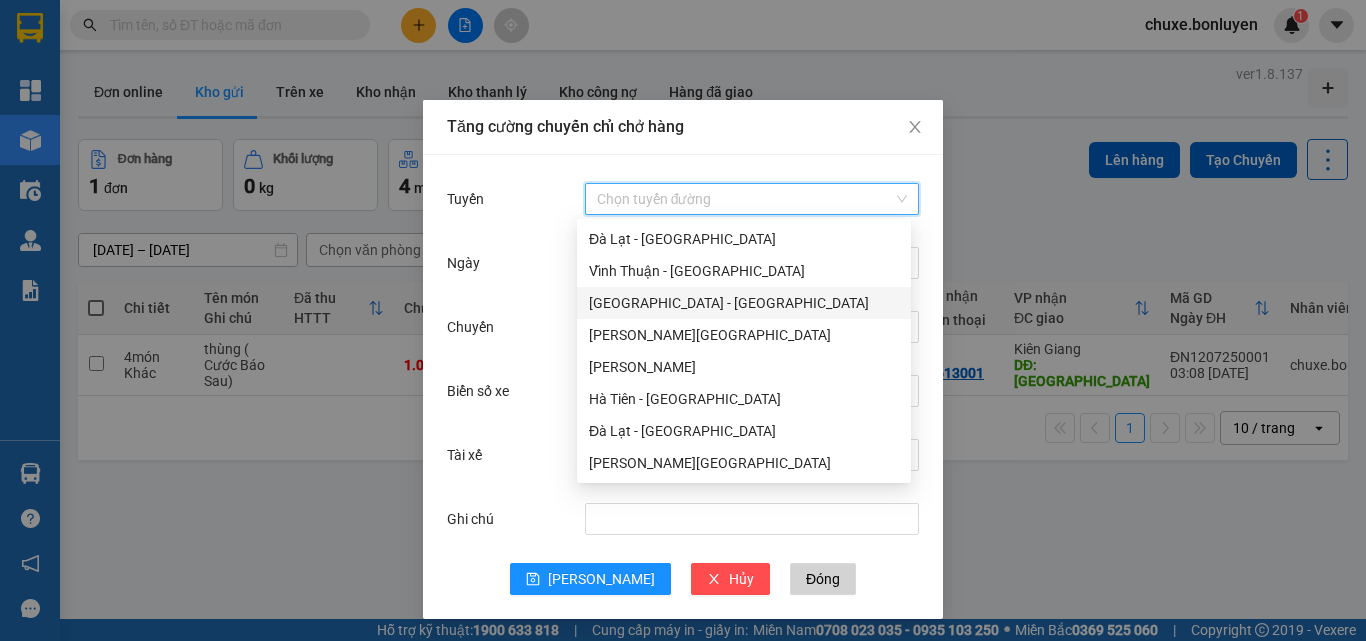 click on "[GEOGRAPHIC_DATA] - [GEOGRAPHIC_DATA]" at bounding box center [744, 303] 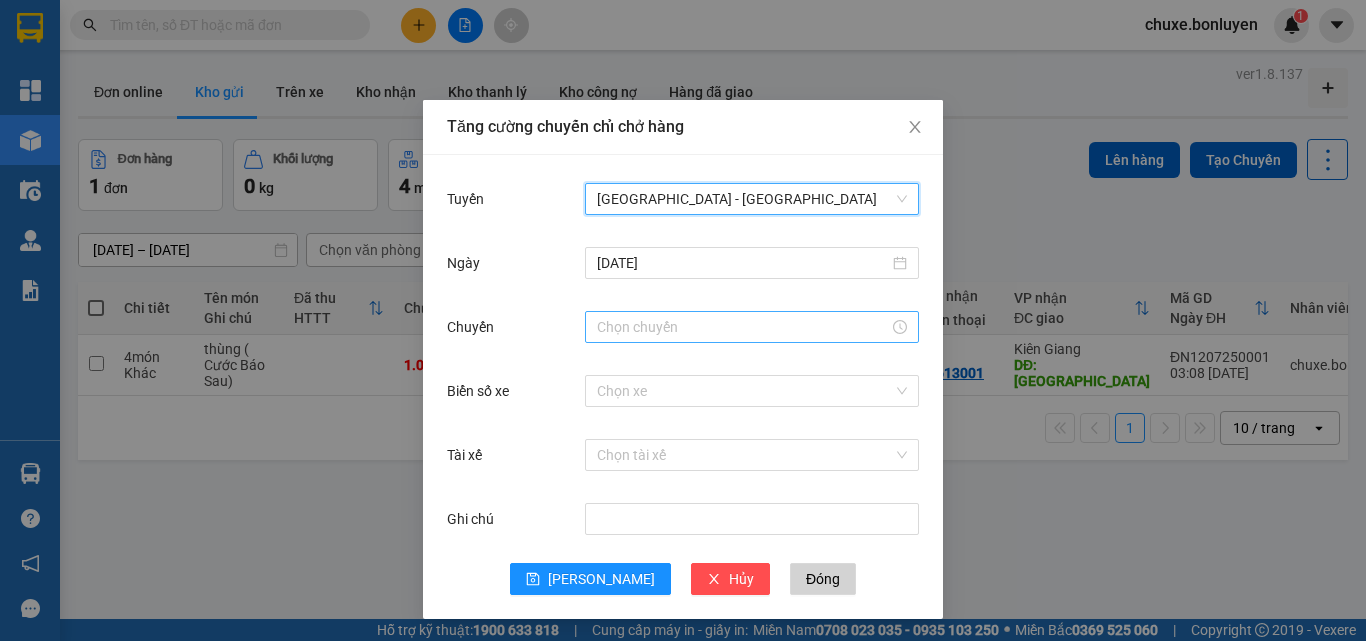 click on "Chuyến" at bounding box center [743, 327] 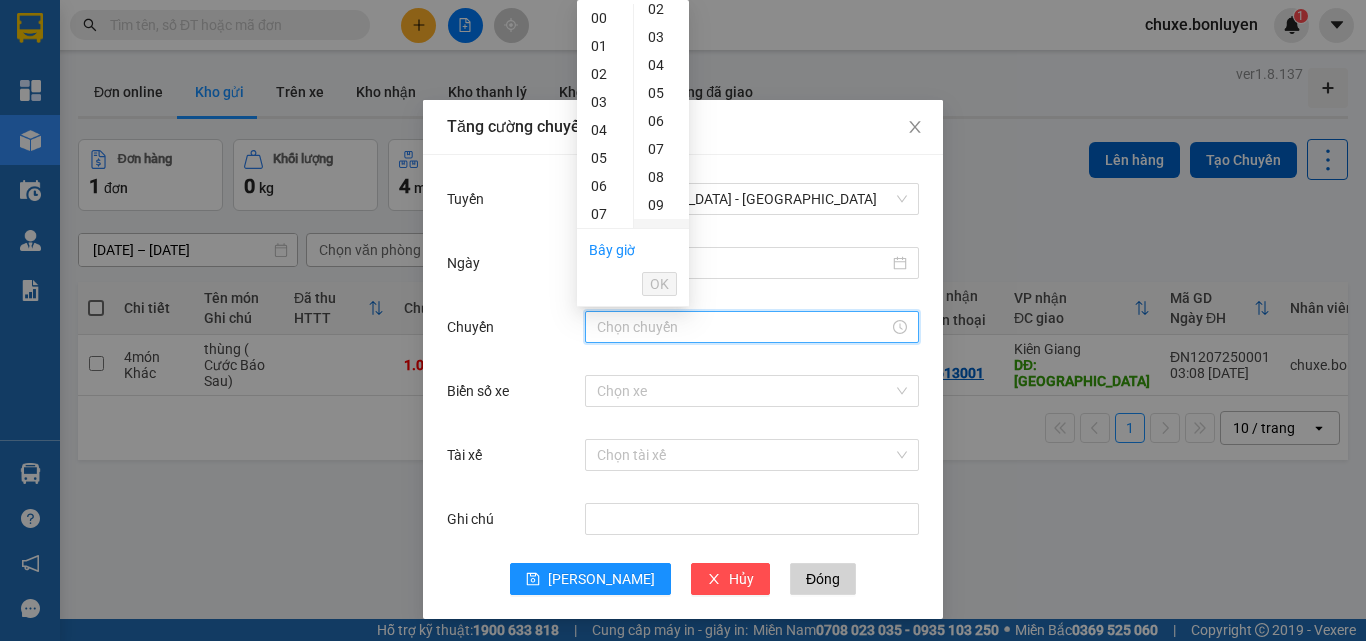 scroll, scrollTop: 100, scrollLeft: 0, axis: vertical 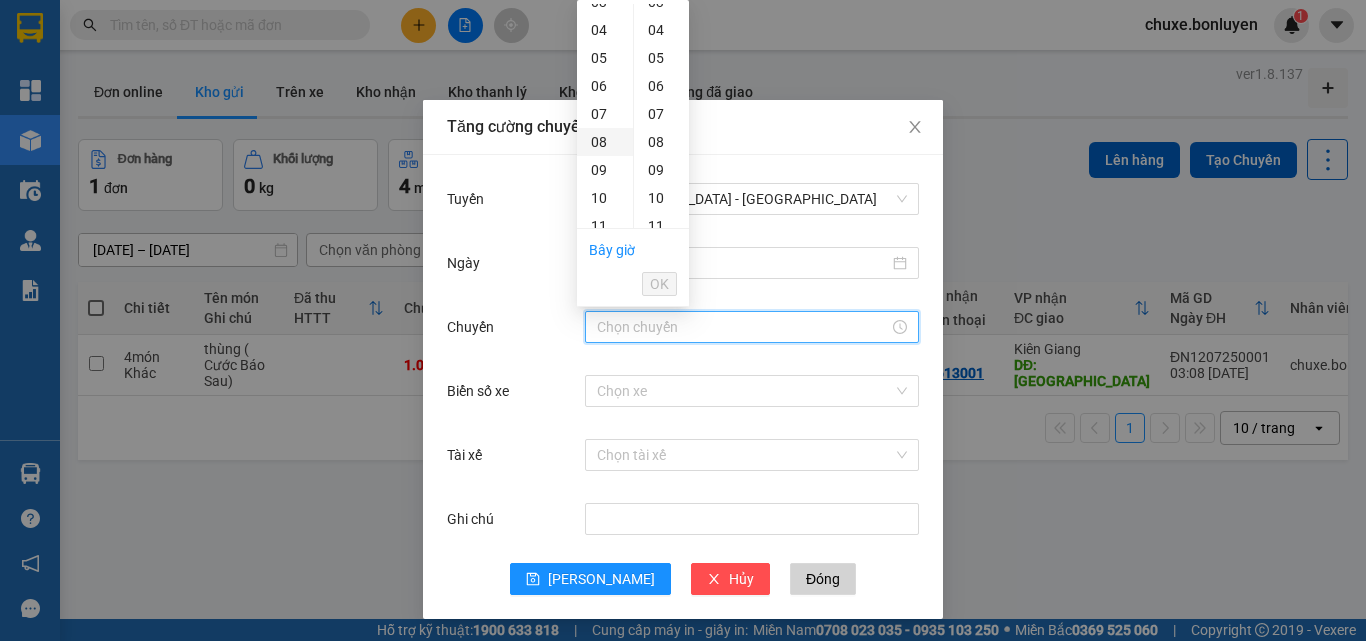 click on "08" at bounding box center (605, 142) 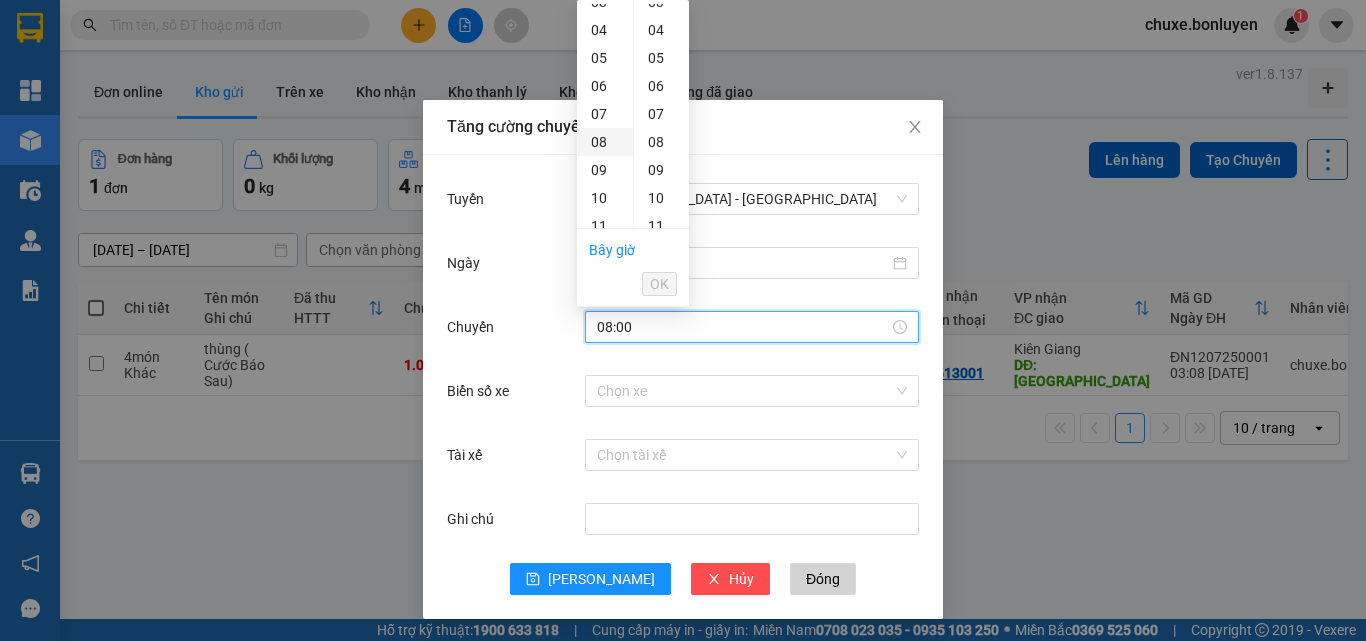 scroll, scrollTop: 182, scrollLeft: 0, axis: vertical 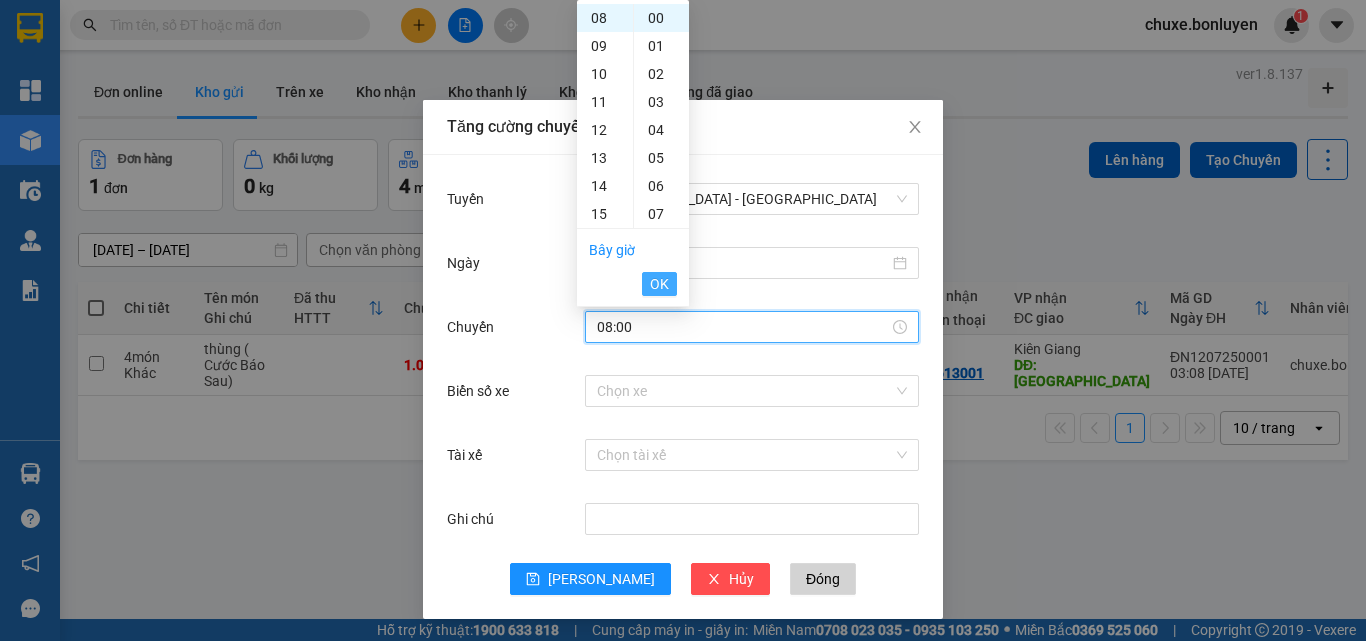 click on "OK" at bounding box center [659, 284] 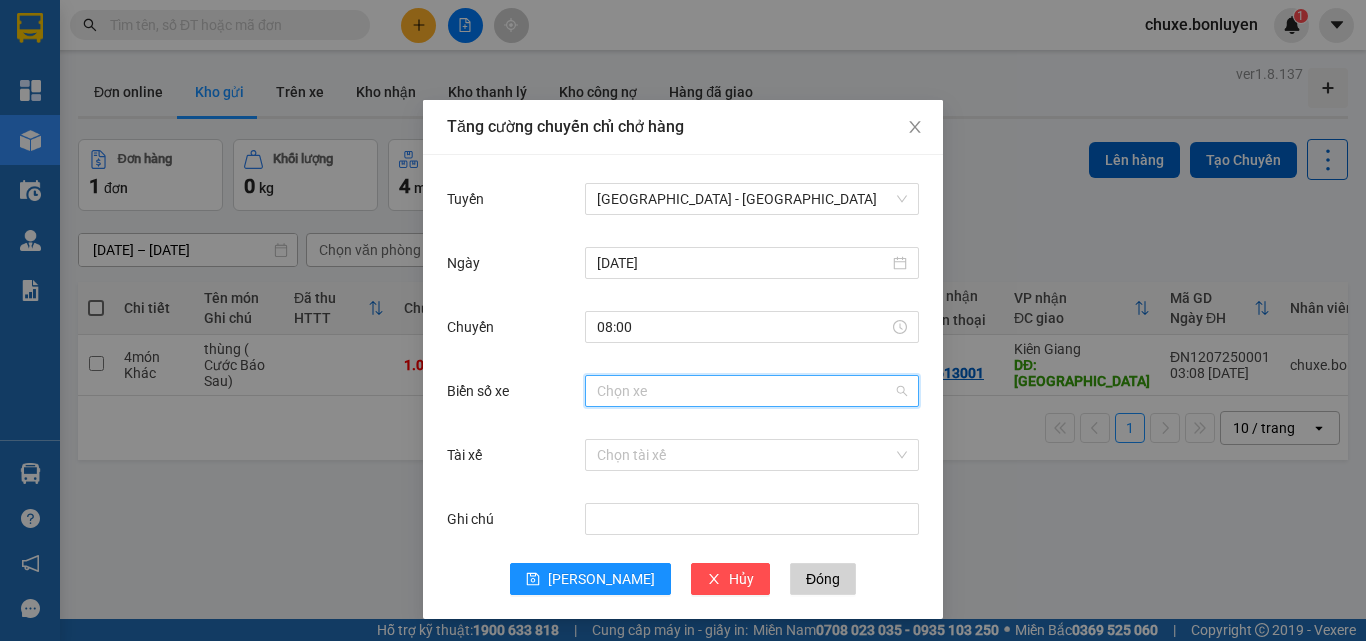 click on "Biển số xe" at bounding box center [745, 391] 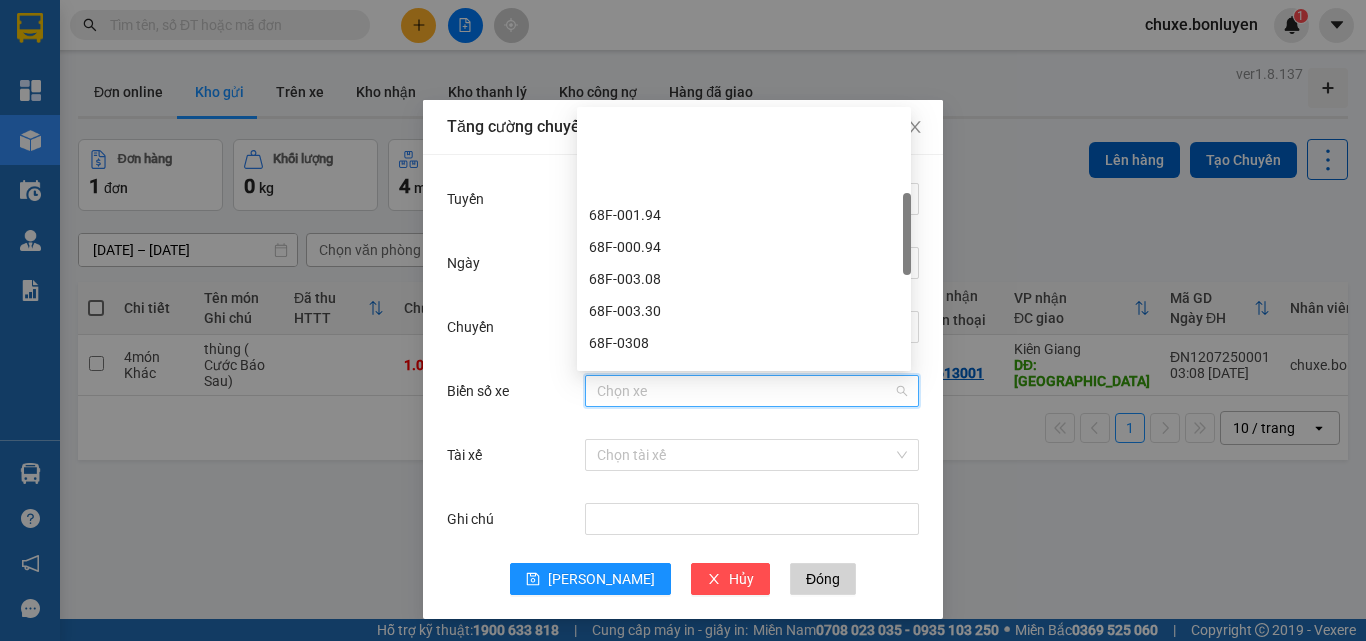 scroll, scrollTop: 300, scrollLeft: 0, axis: vertical 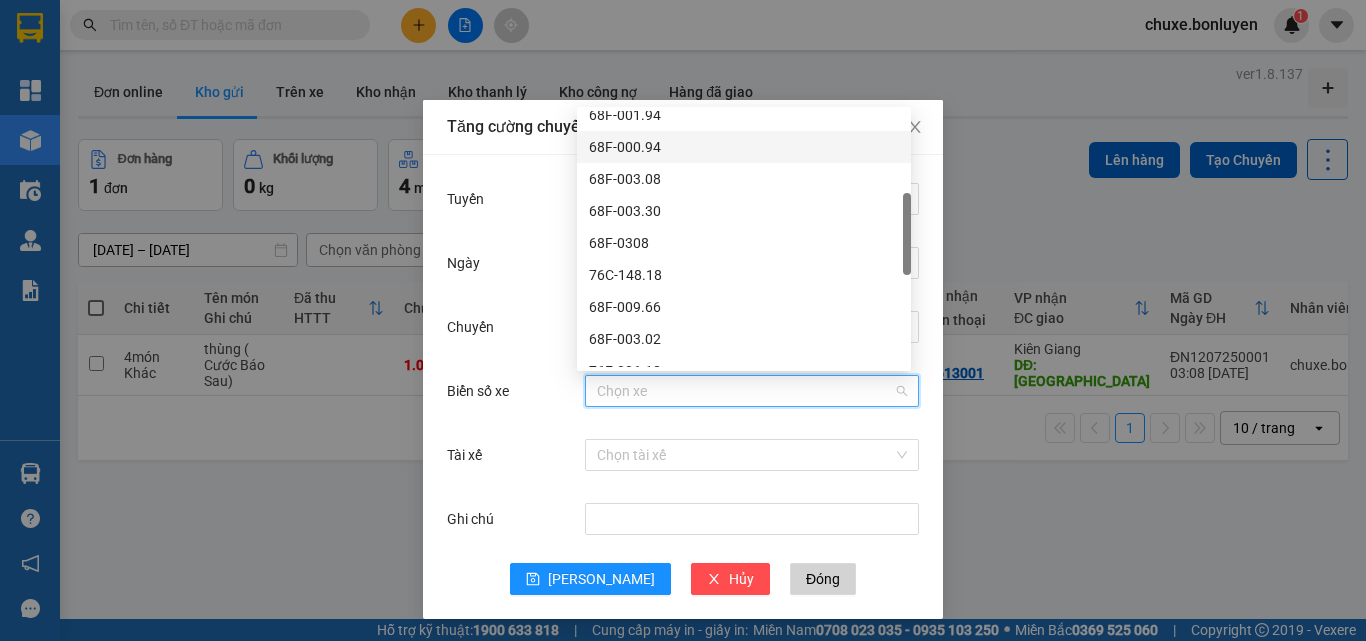click on "68F-000.94" at bounding box center (744, 147) 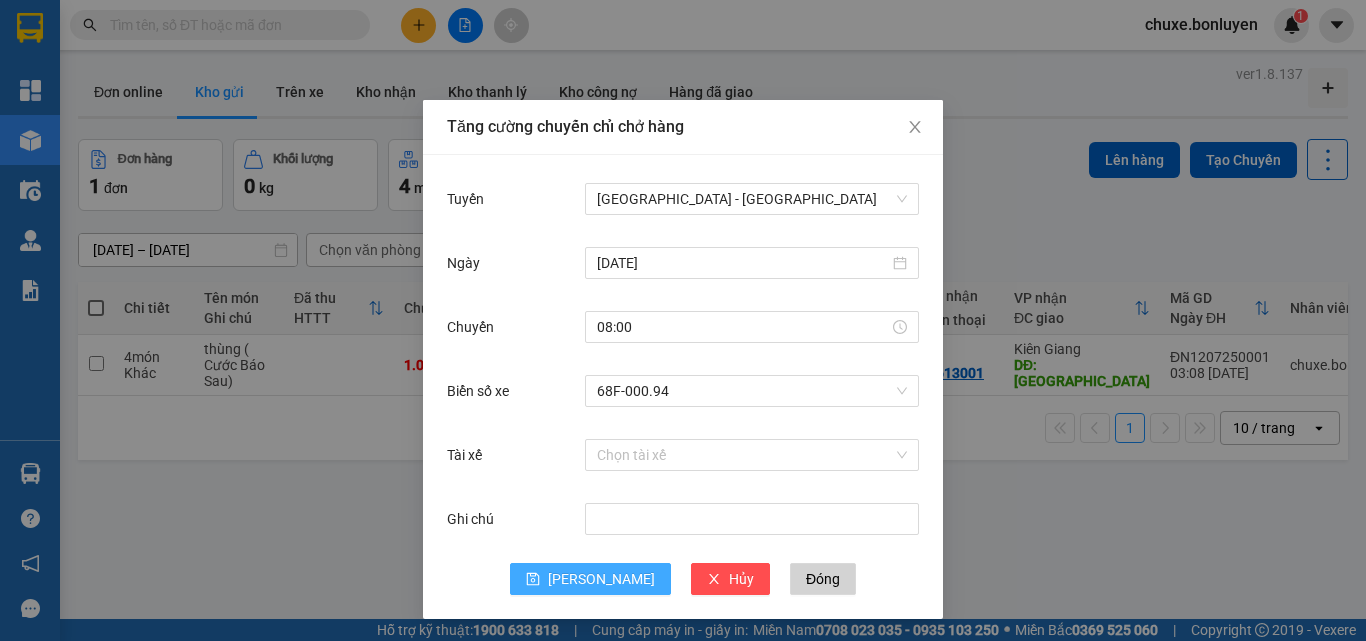 click on "Lưu" at bounding box center (601, 579) 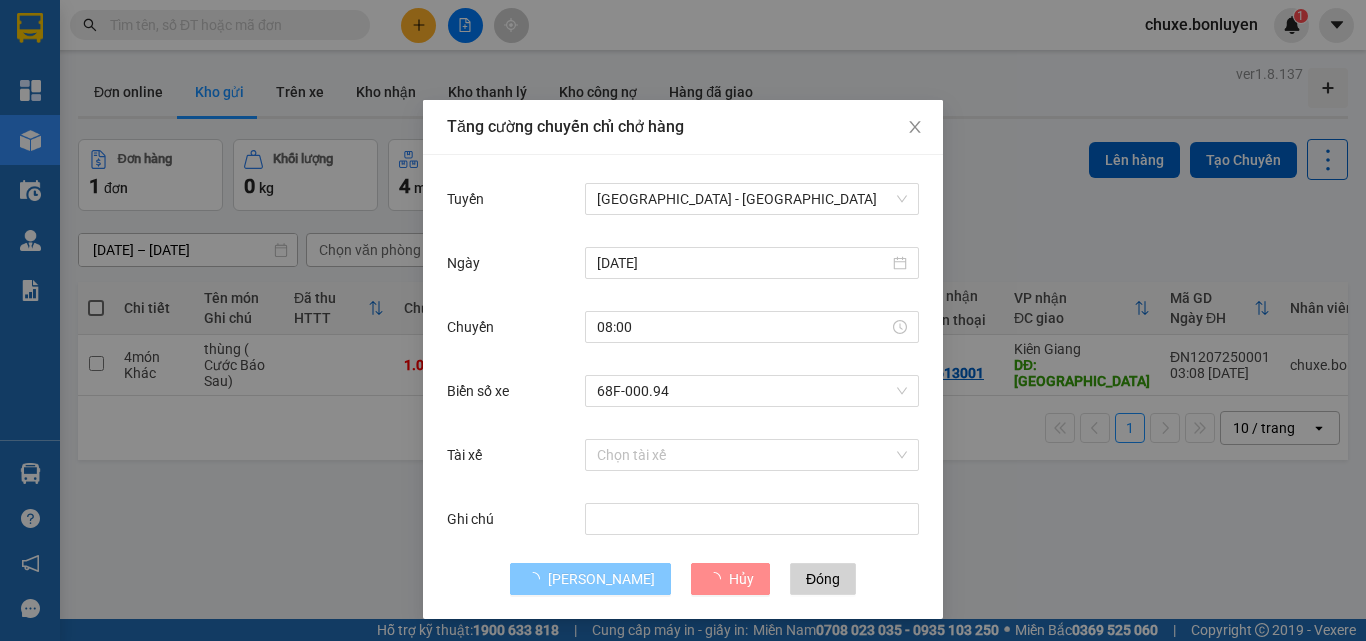 type 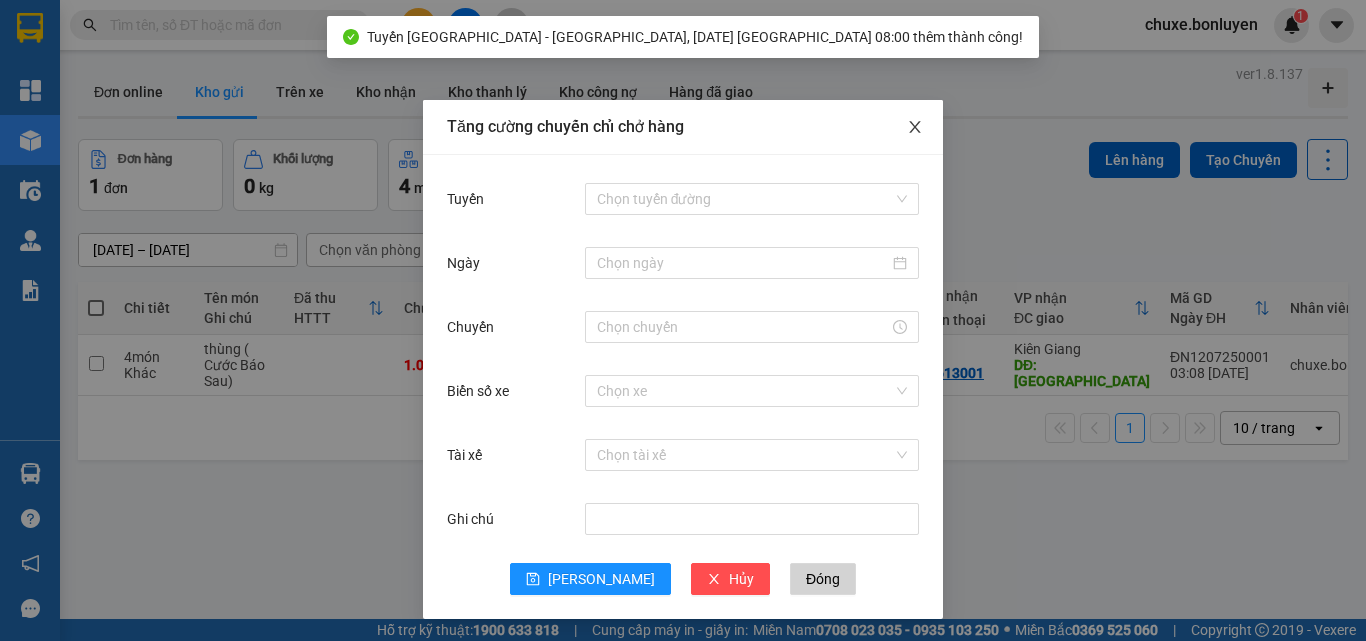 click at bounding box center [915, 128] 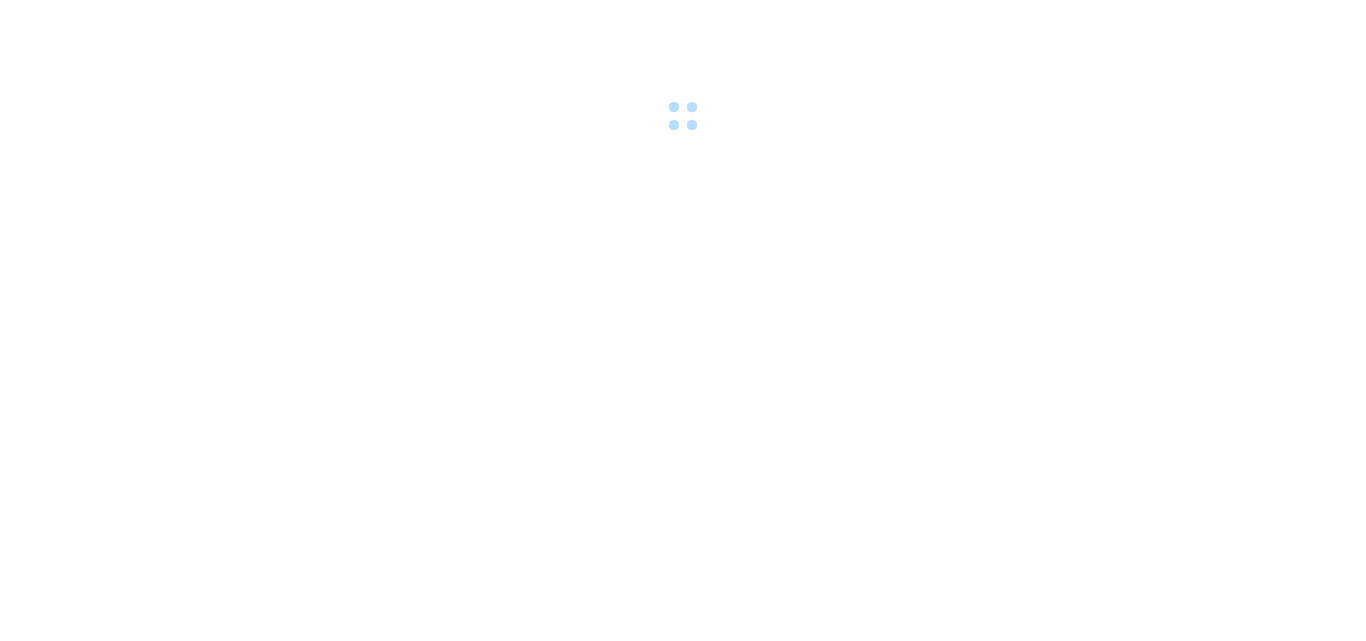 scroll, scrollTop: 0, scrollLeft: 0, axis: both 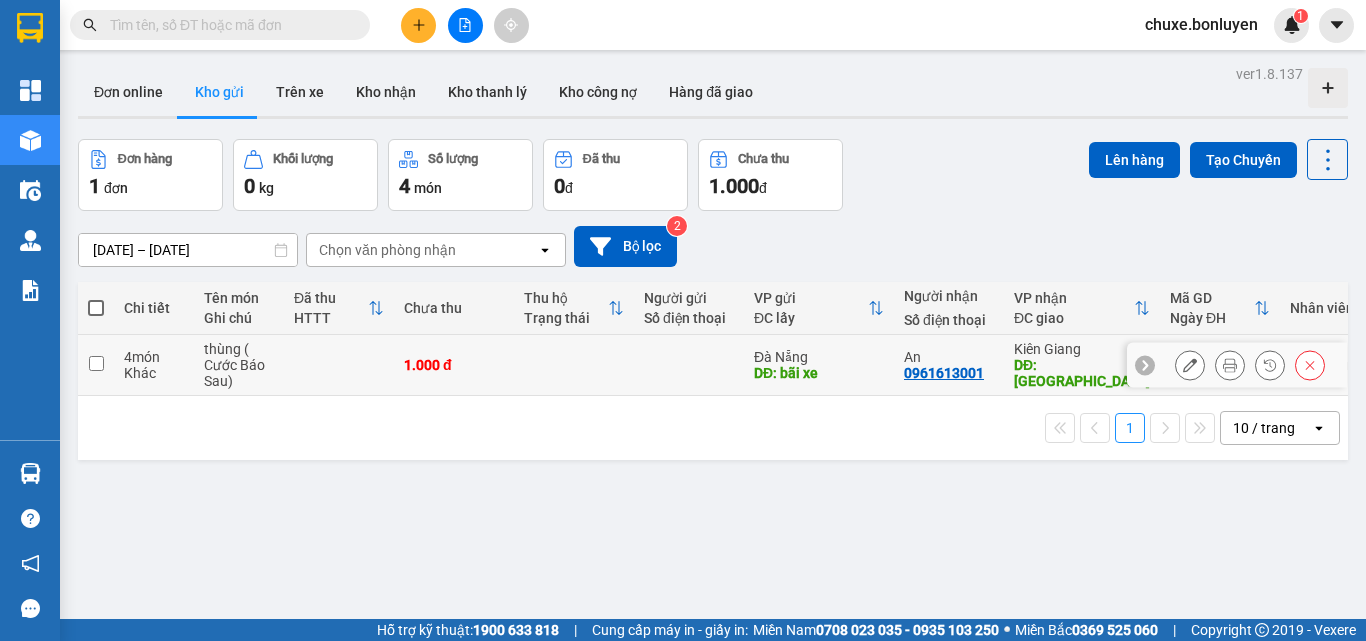 click at bounding box center (96, 363) 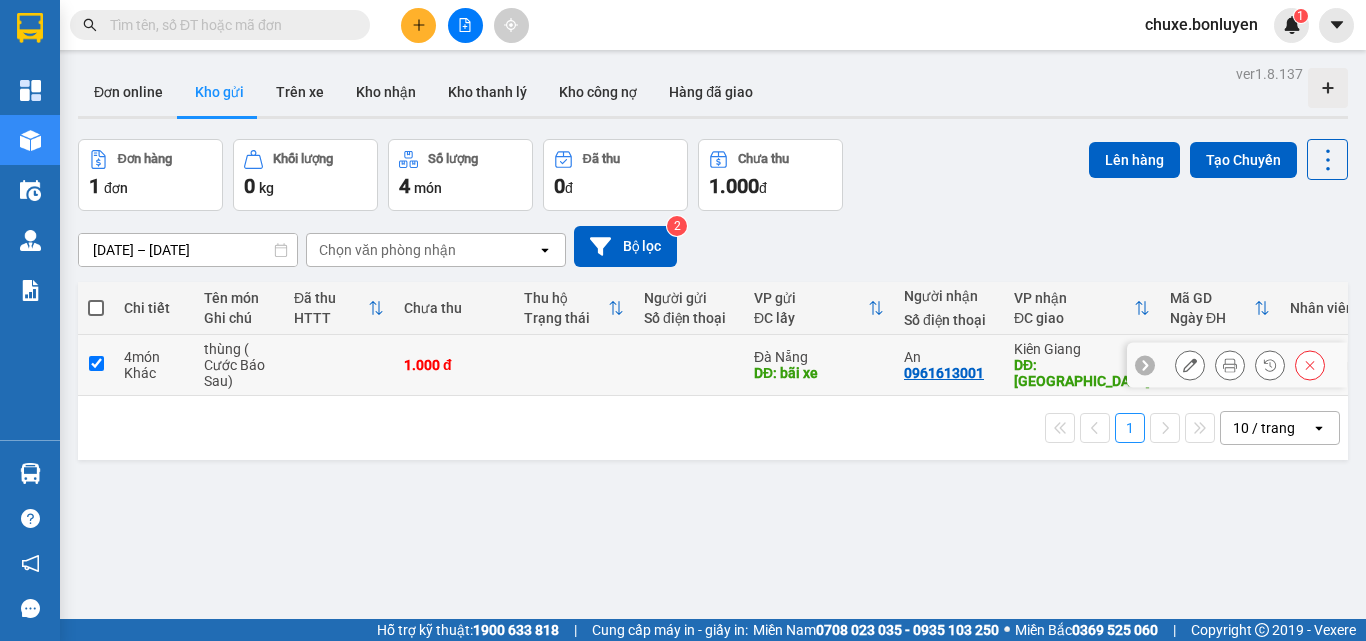 checkbox on "true" 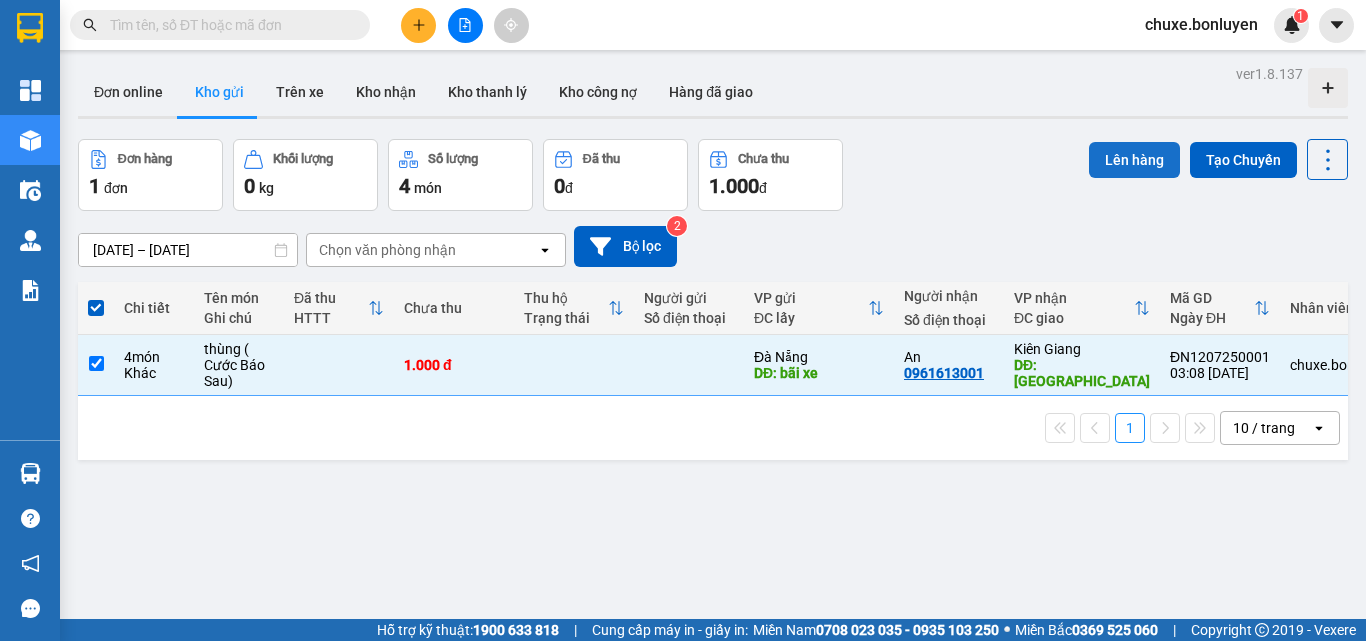 click on "Lên hàng" at bounding box center (1134, 160) 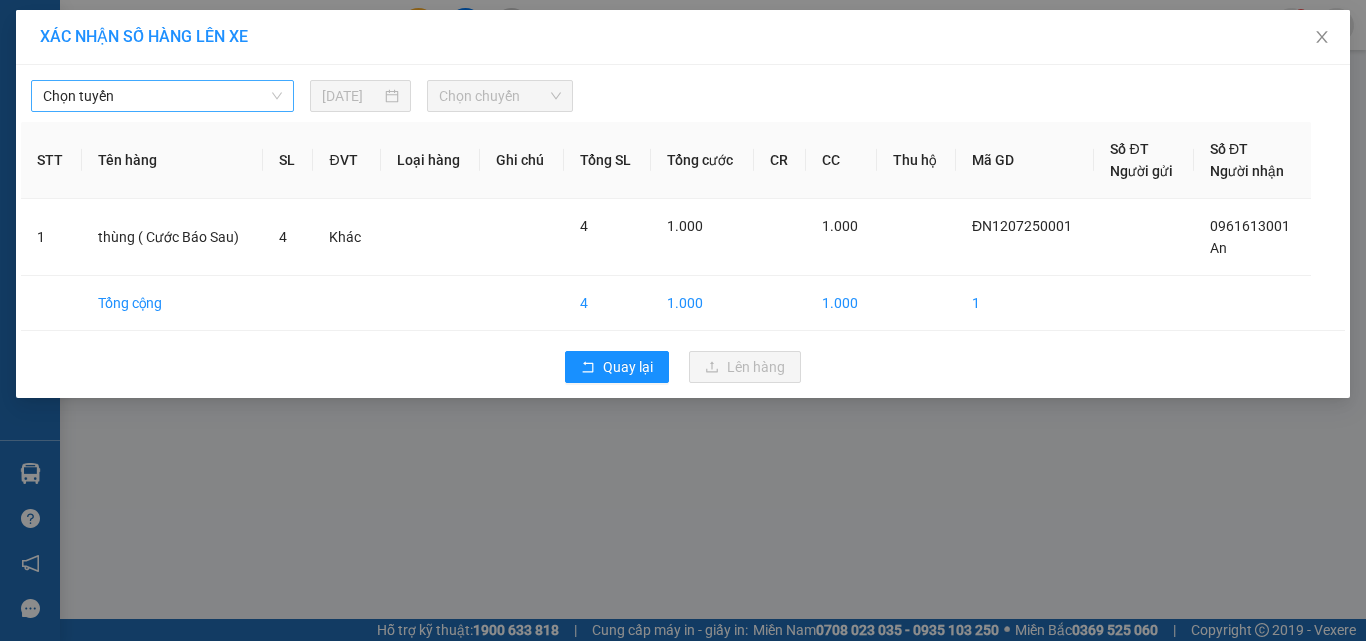 click on "Chọn tuyến" at bounding box center [162, 96] 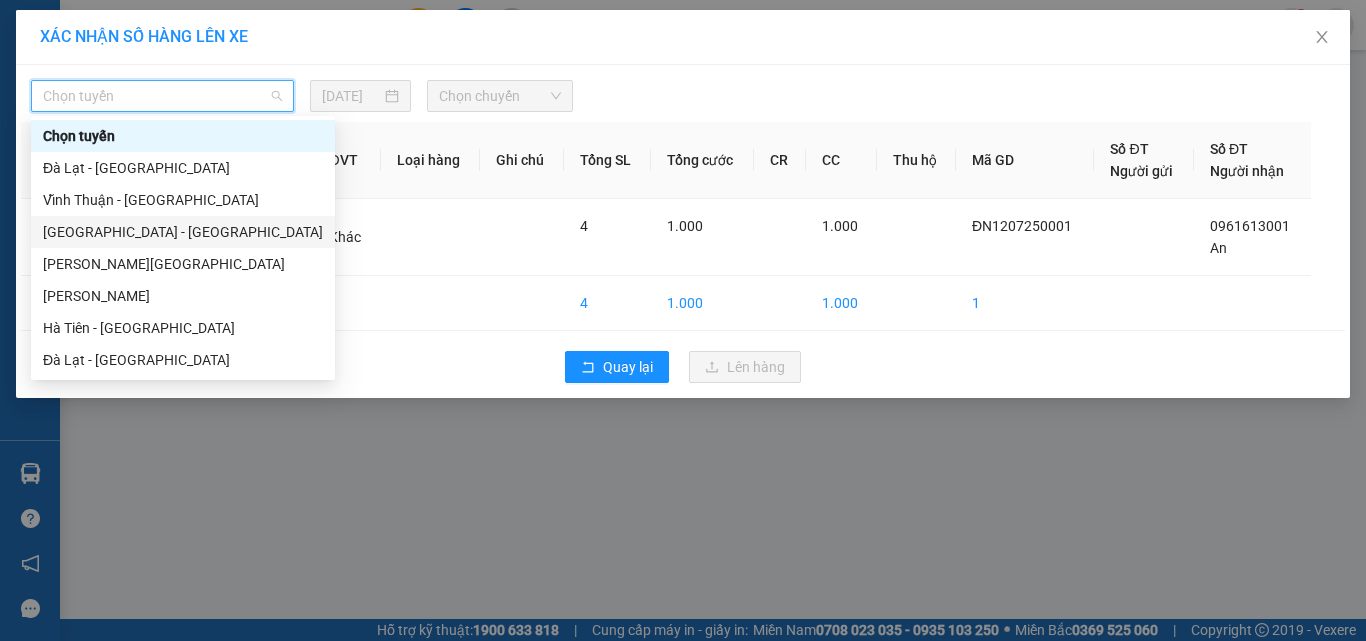 click on "[GEOGRAPHIC_DATA] - [GEOGRAPHIC_DATA]" at bounding box center (183, 232) 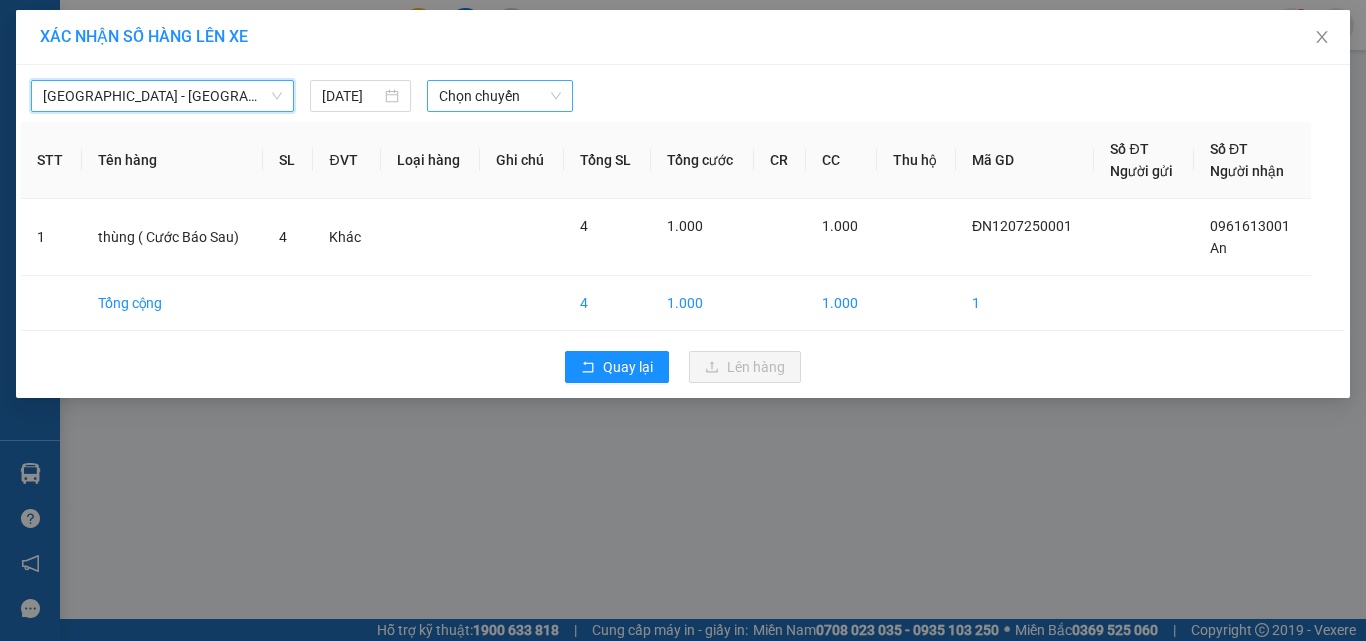 click on "Chọn chuyến" at bounding box center (500, 96) 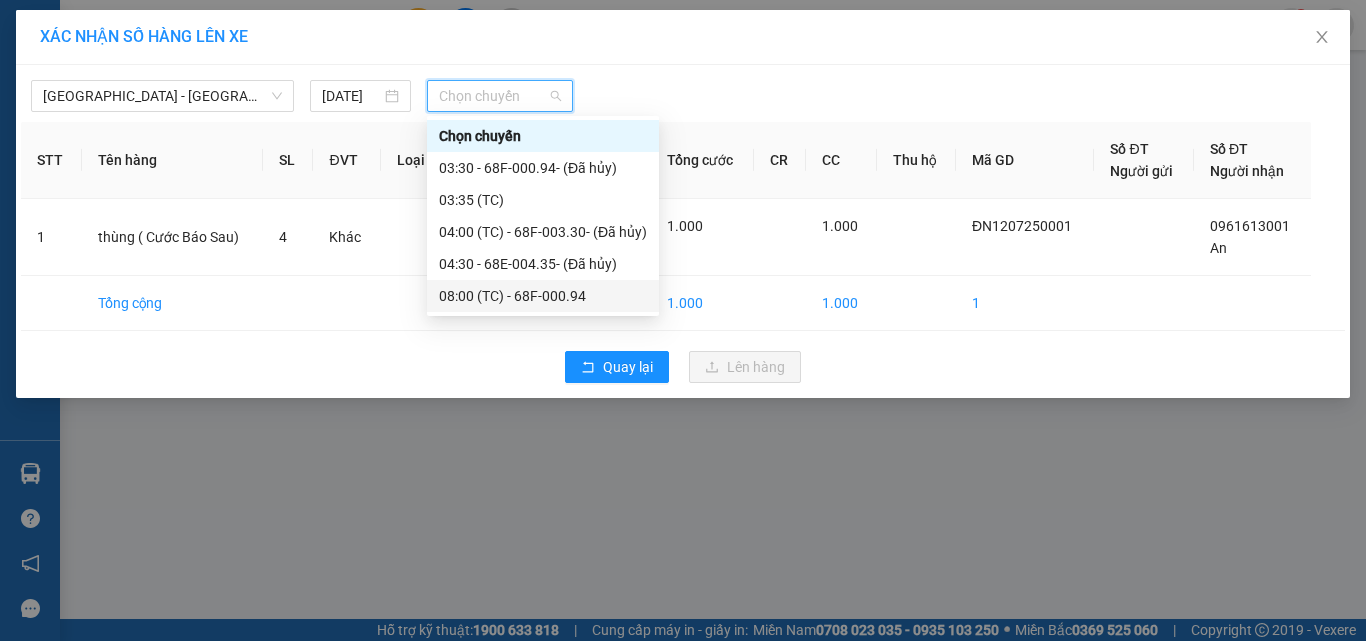click on "08:00   (TC)   - 68F-000.94" at bounding box center [543, 296] 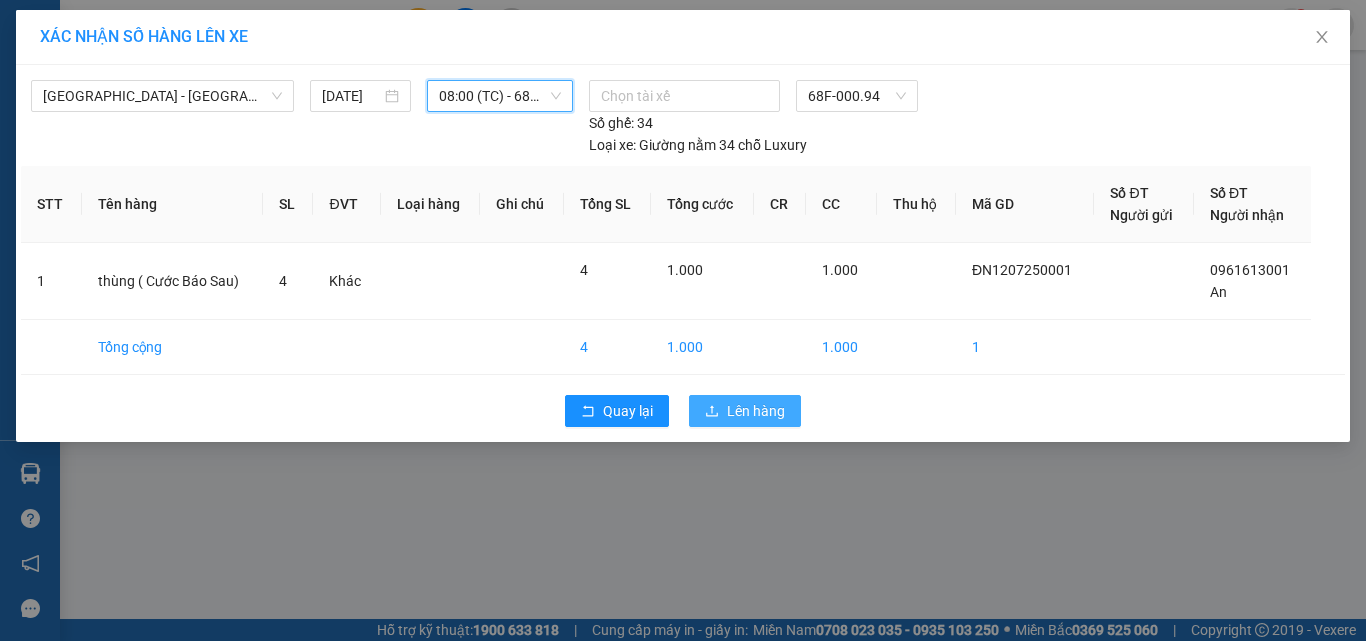 click on "Lên hàng" at bounding box center [756, 411] 